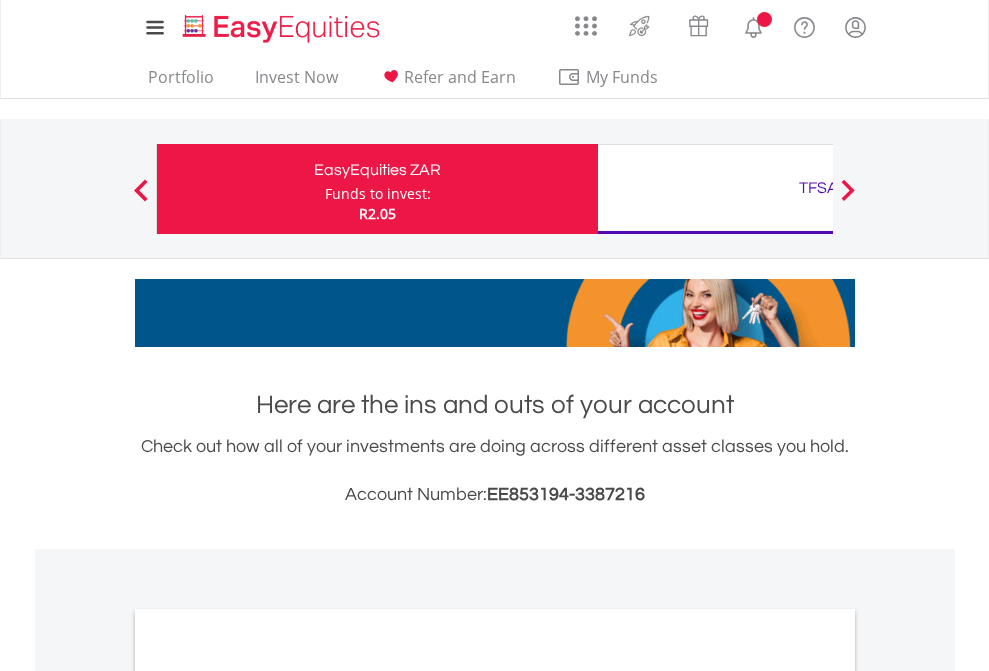 scroll, scrollTop: 0, scrollLeft: 0, axis: both 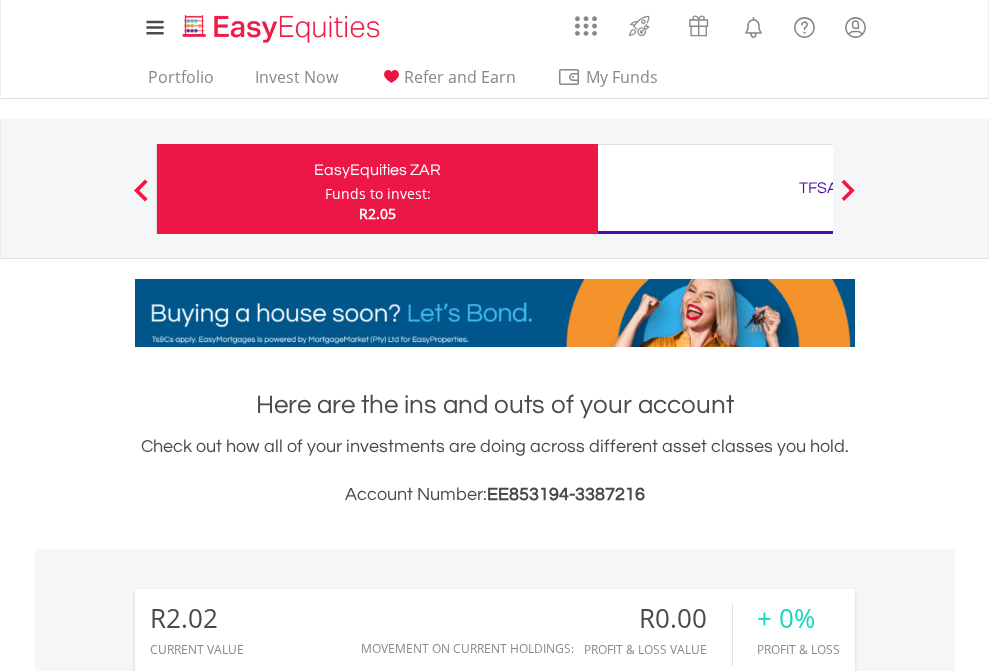 click on "Funds to invest:" at bounding box center [378, 194] 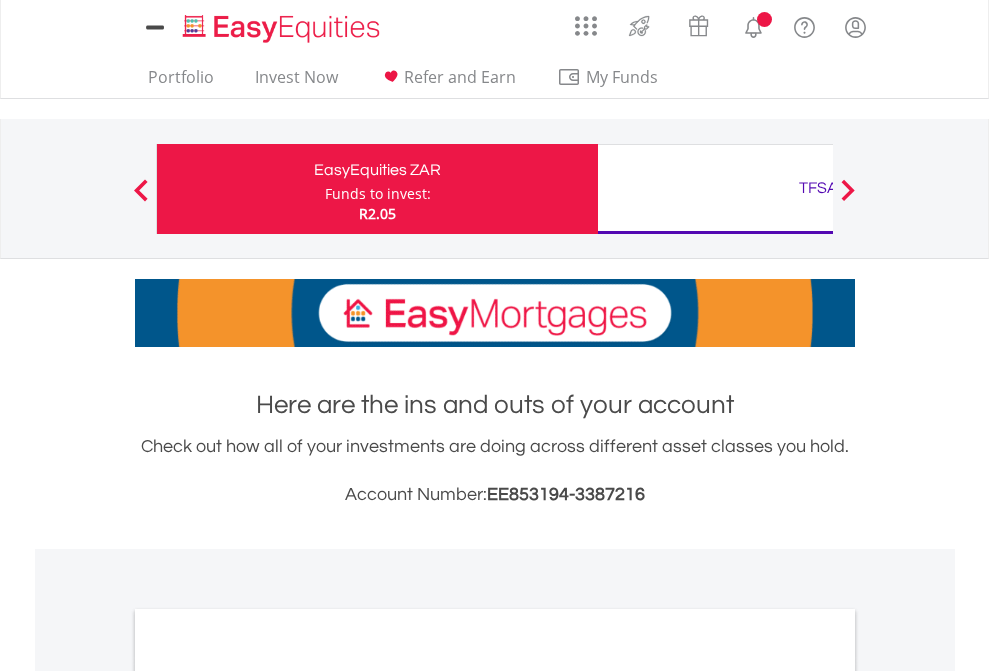 scroll, scrollTop: 0, scrollLeft: 0, axis: both 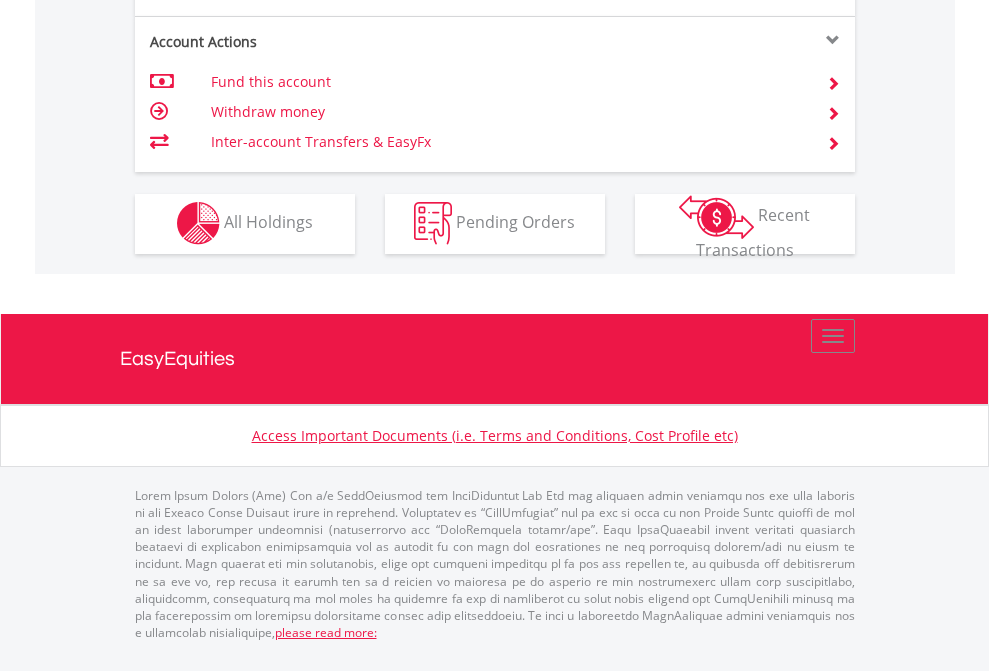 click on "Investment types" at bounding box center (706, -353) 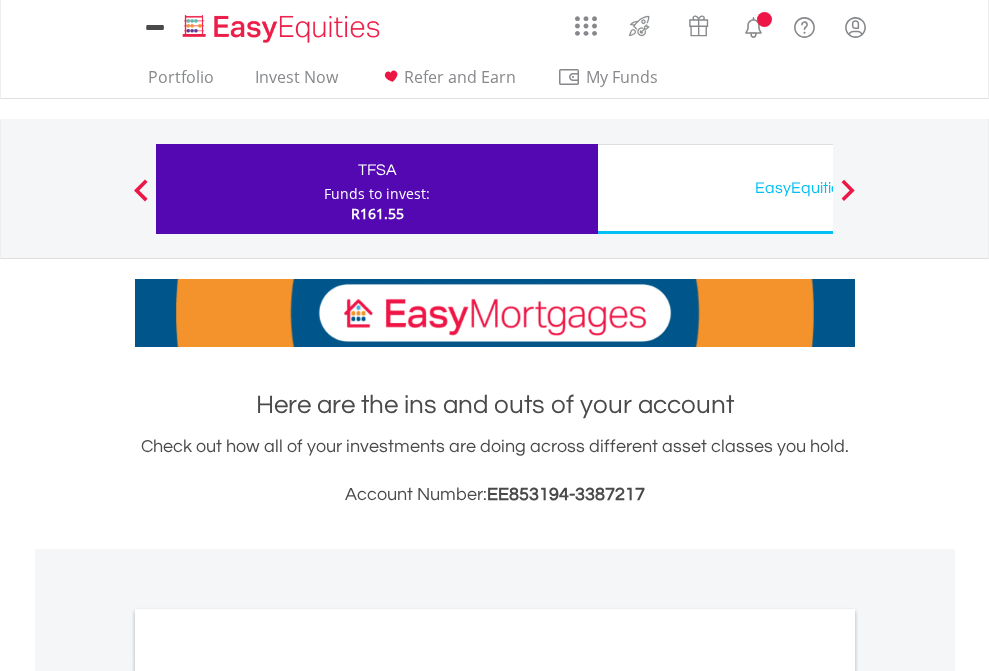 scroll, scrollTop: 0, scrollLeft: 0, axis: both 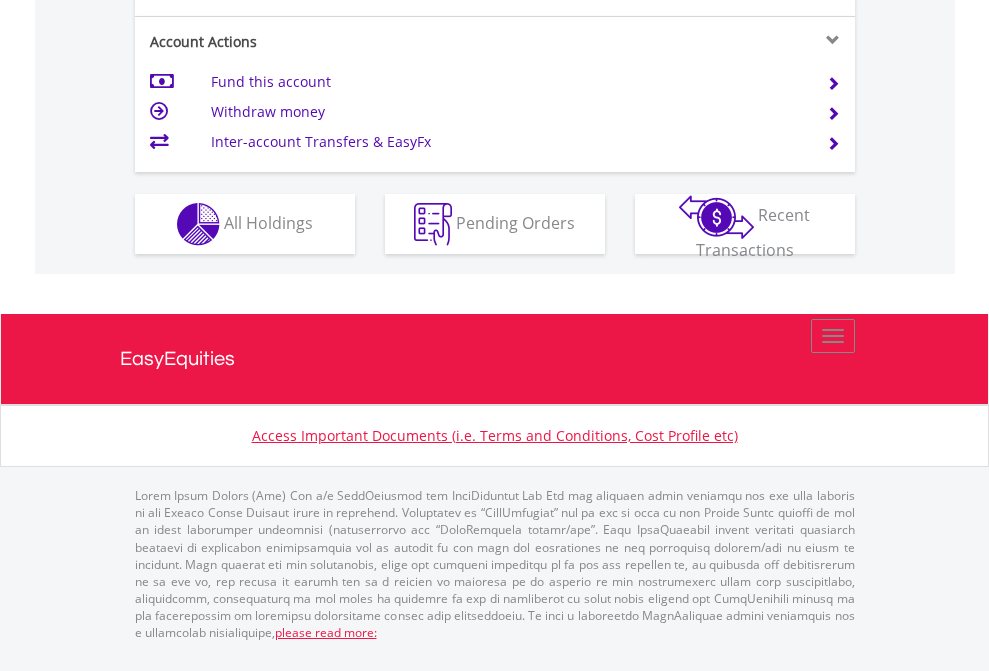 click on "Investment types" at bounding box center (706, -337) 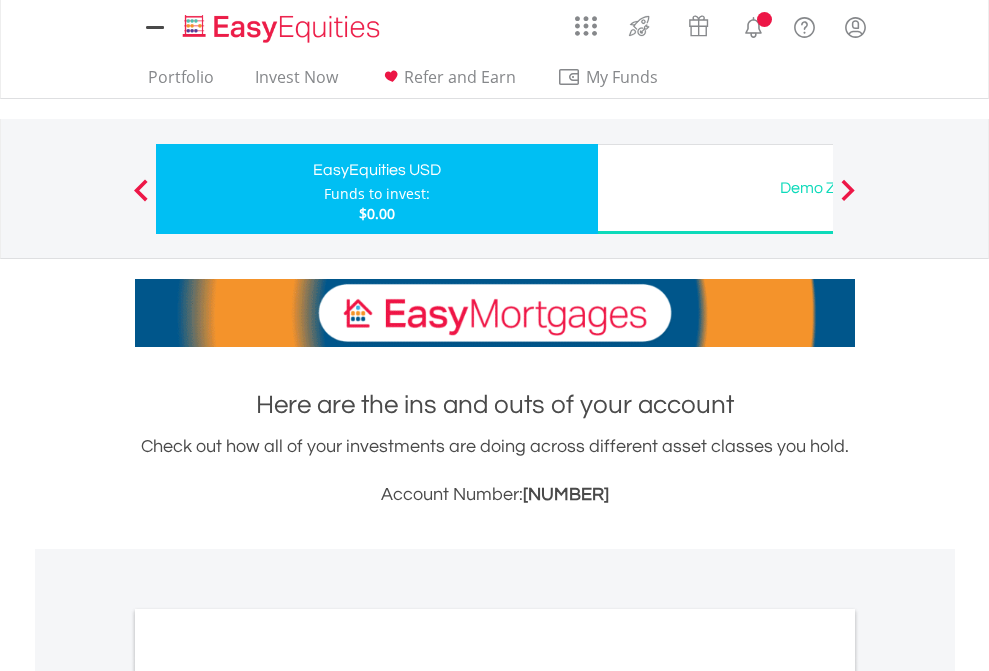 scroll, scrollTop: 0, scrollLeft: 0, axis: both 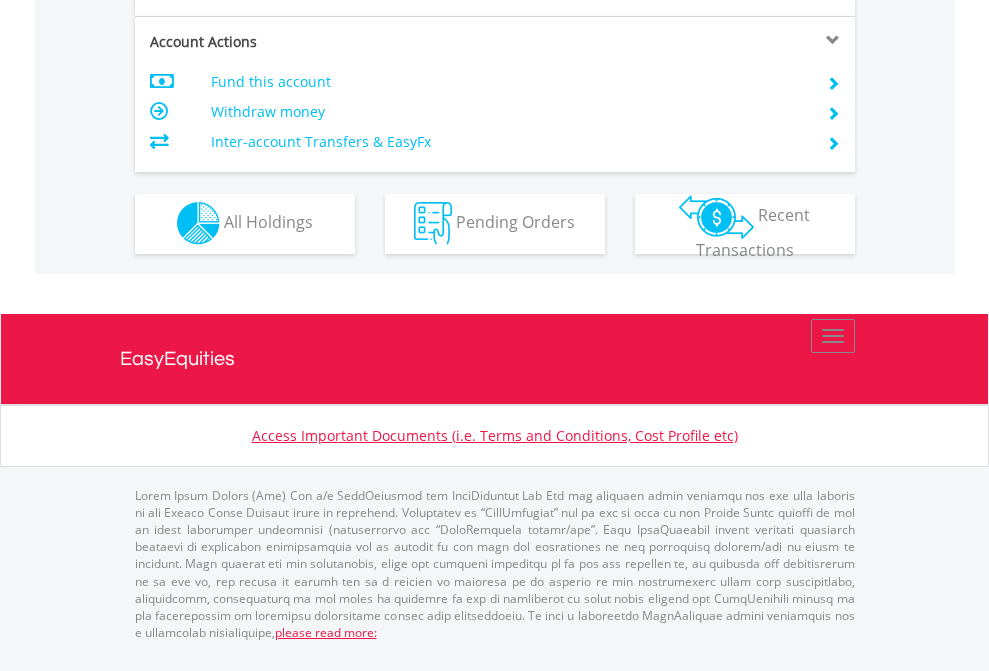 click on "Investment types" at bounding box center [706, -353] 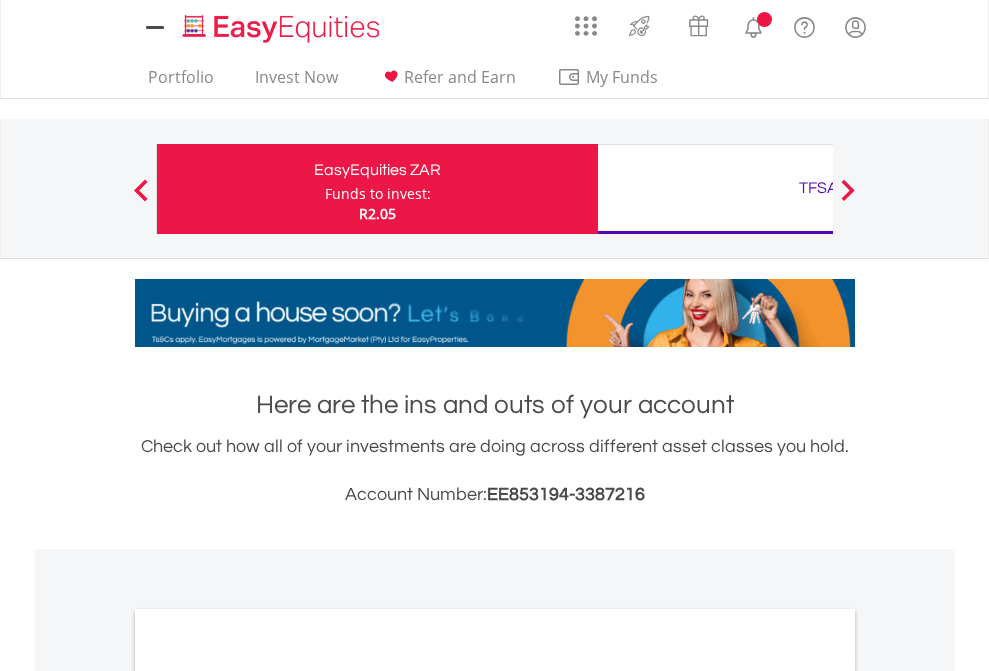 click on "All Holdings" at bounding box center (268, 1096) 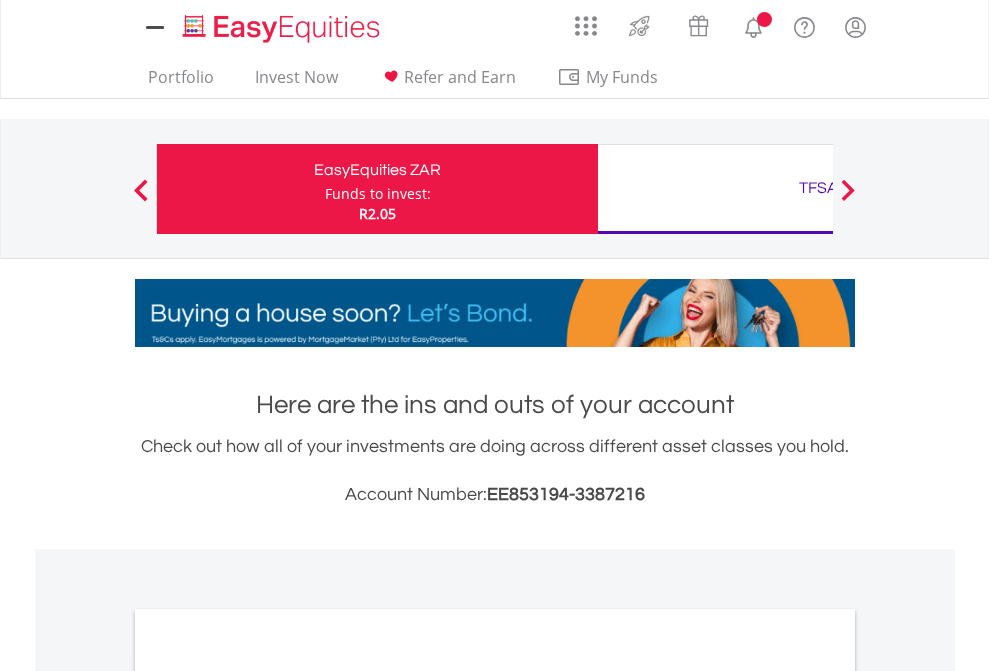 scroll, scrollTop: 1202, scrollLeft: 0, axis: vertical 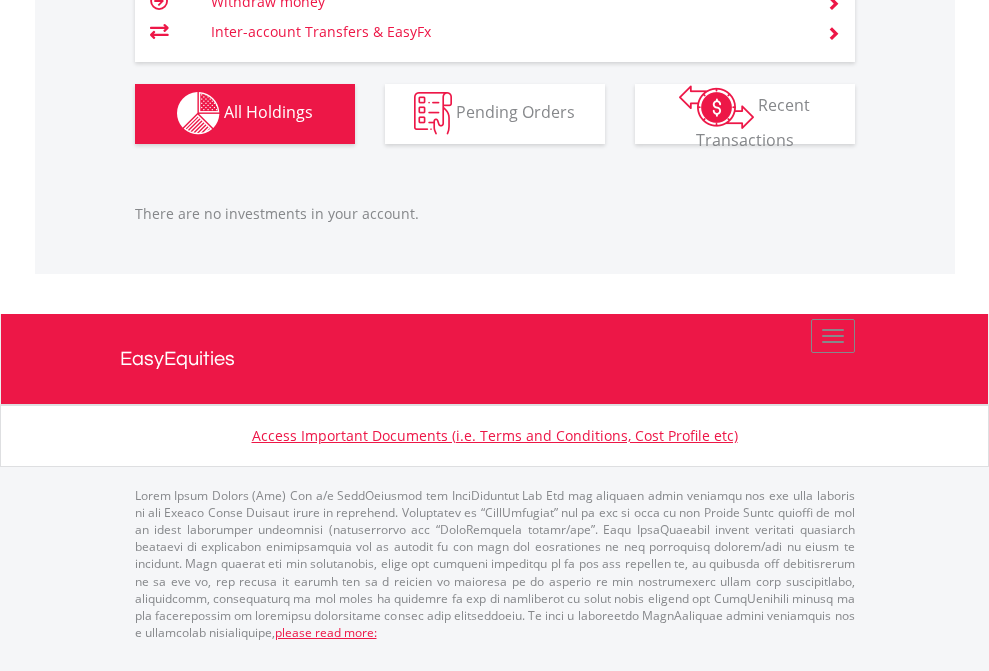 click on "TFSA" at bounding box center (818, -1142) 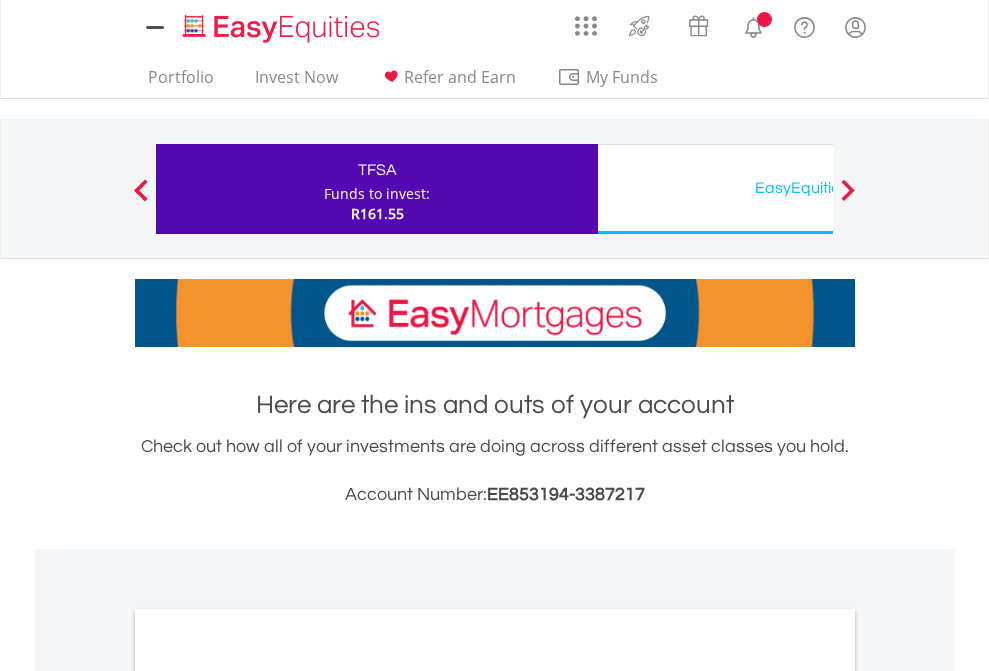 scroll, scrollTop: 0, scrollLeft: 0, axis: both 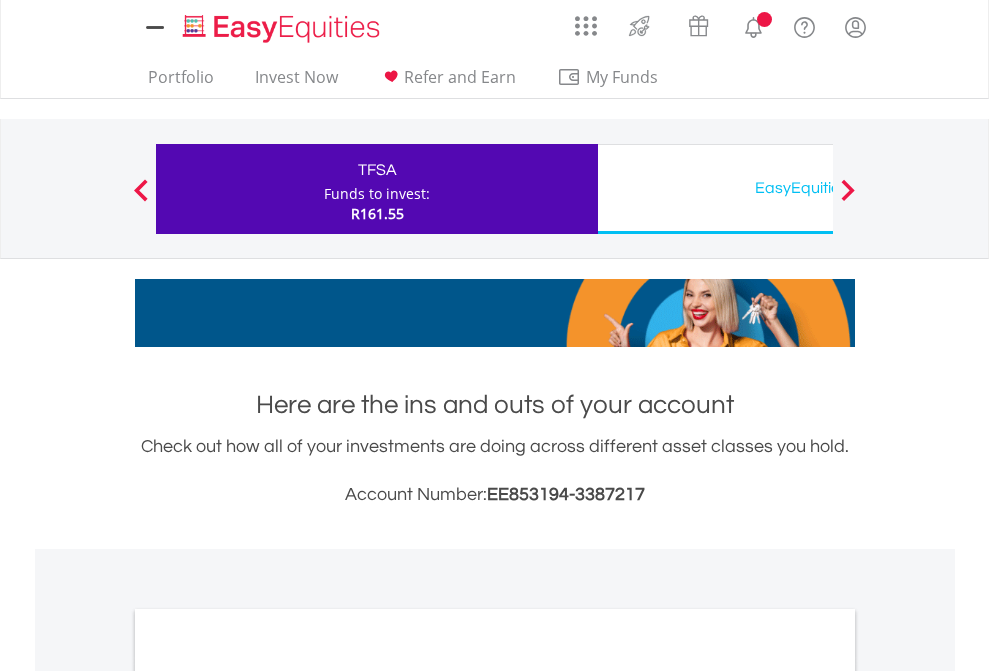 click on "All Holdings" at bounding box center (268, 1096) 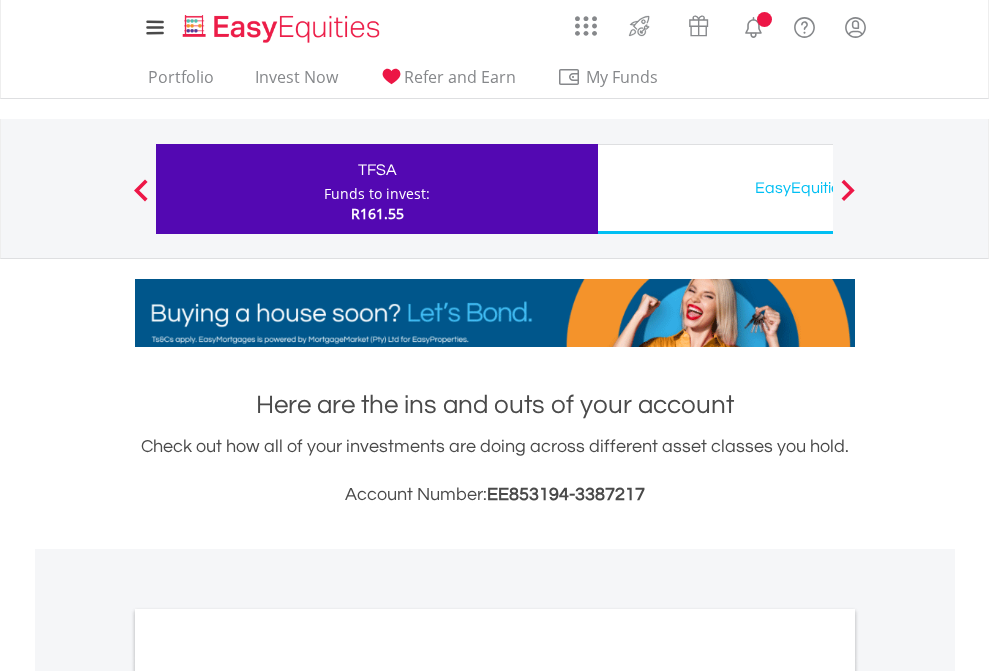scroll, scrollTop: 1202, scrollLeft: 0, axis: vertical 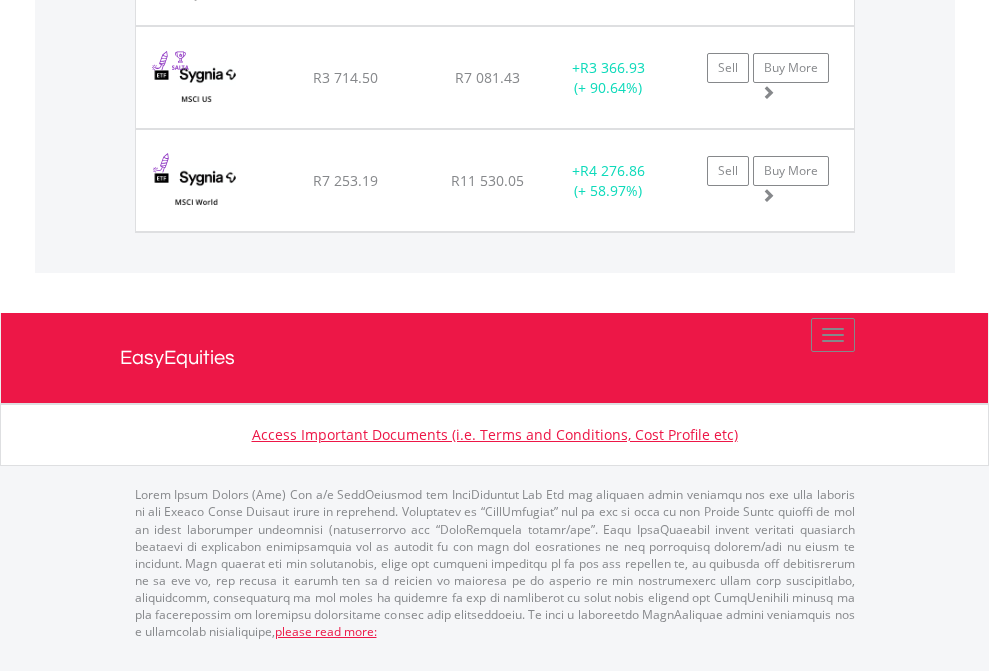 click on "EasyEquities USD" at bounding box center (818, -1997) 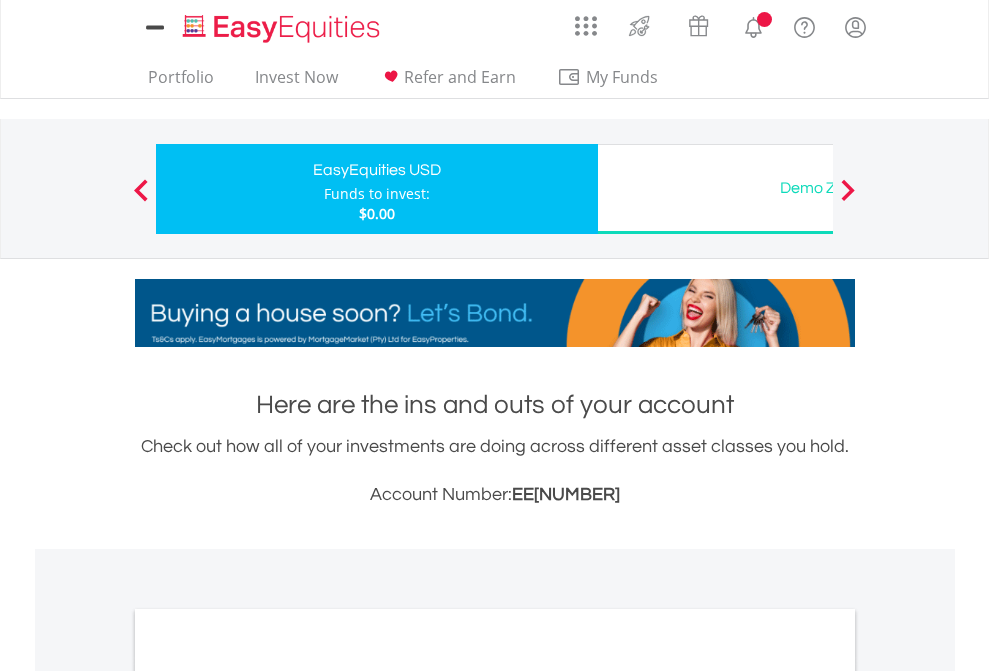 click on "All Holdings" at bounding box center (268, 1096) 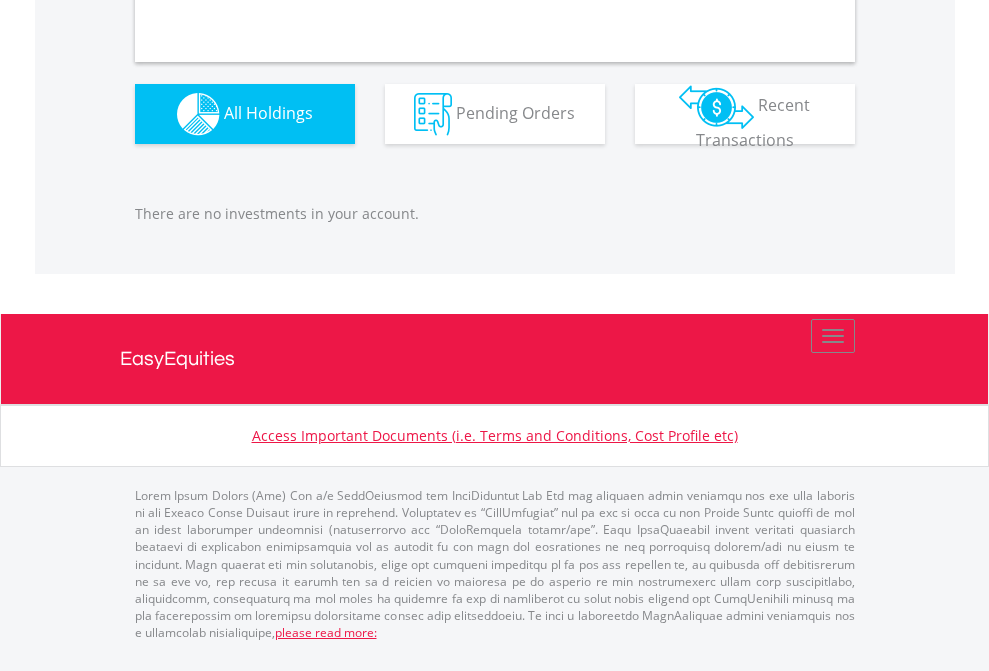 scroll, scrollTop: 1980, scrollLeft: 0, axis: vertical 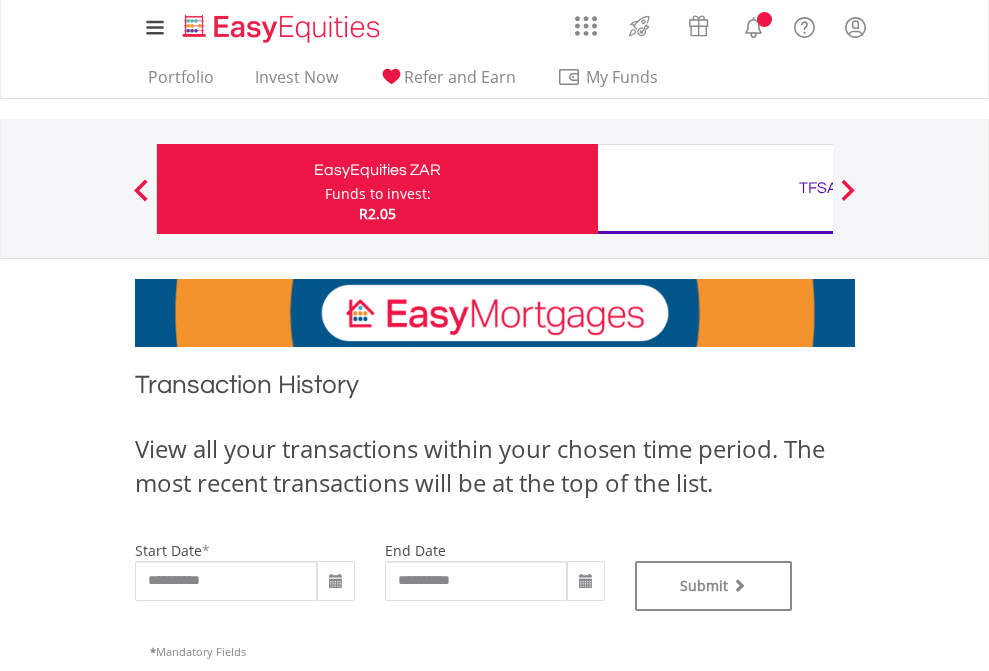 click on "TFSA" at bounding box center [818, 188] 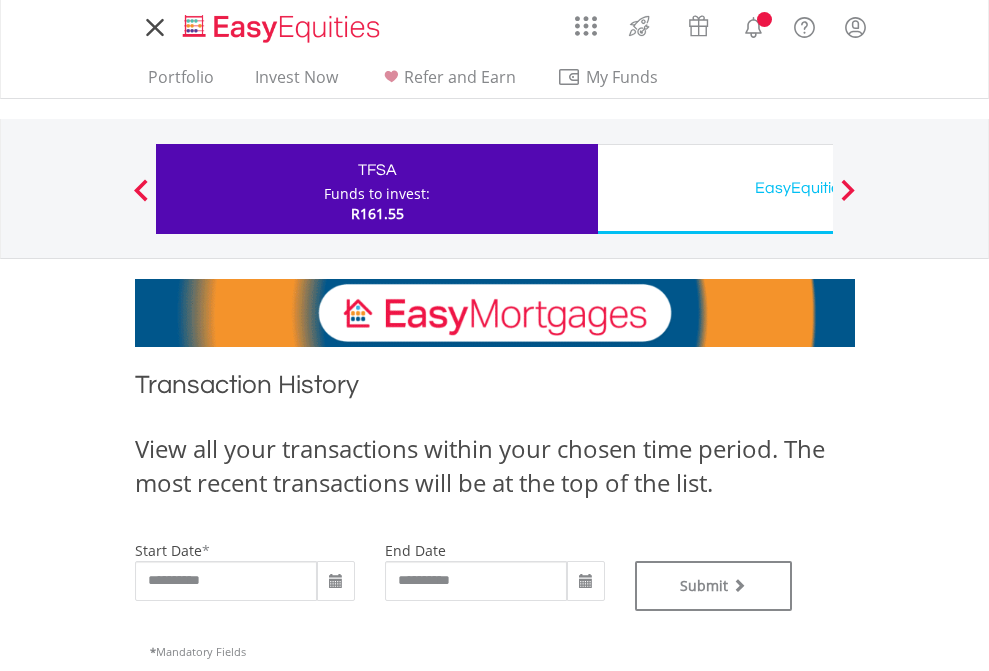 scroll, scrollTop: 0, scrollLeft: 0, axis: both 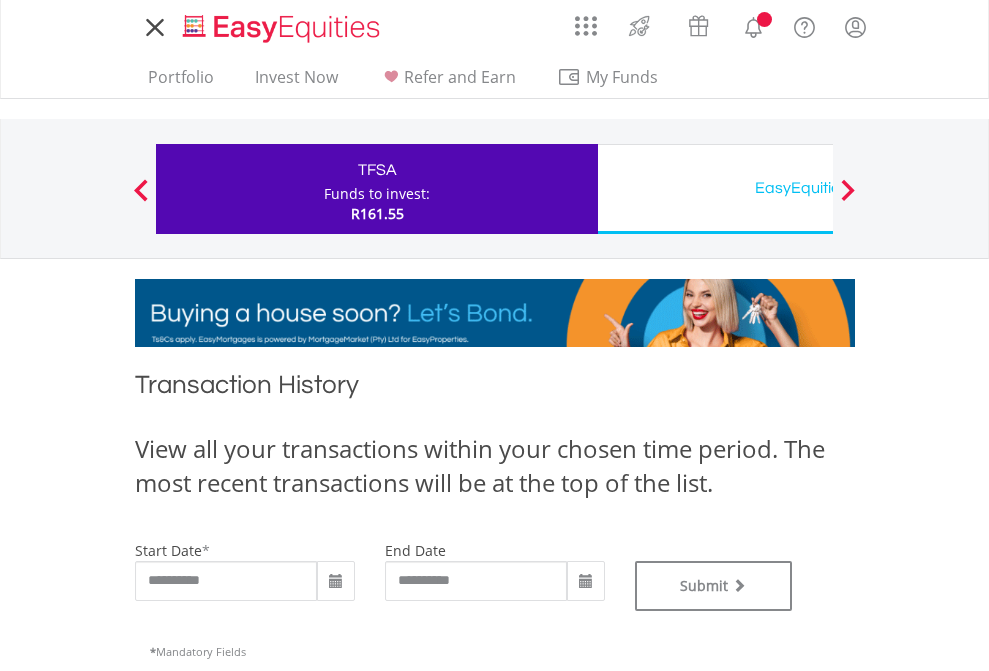 type on "**********" 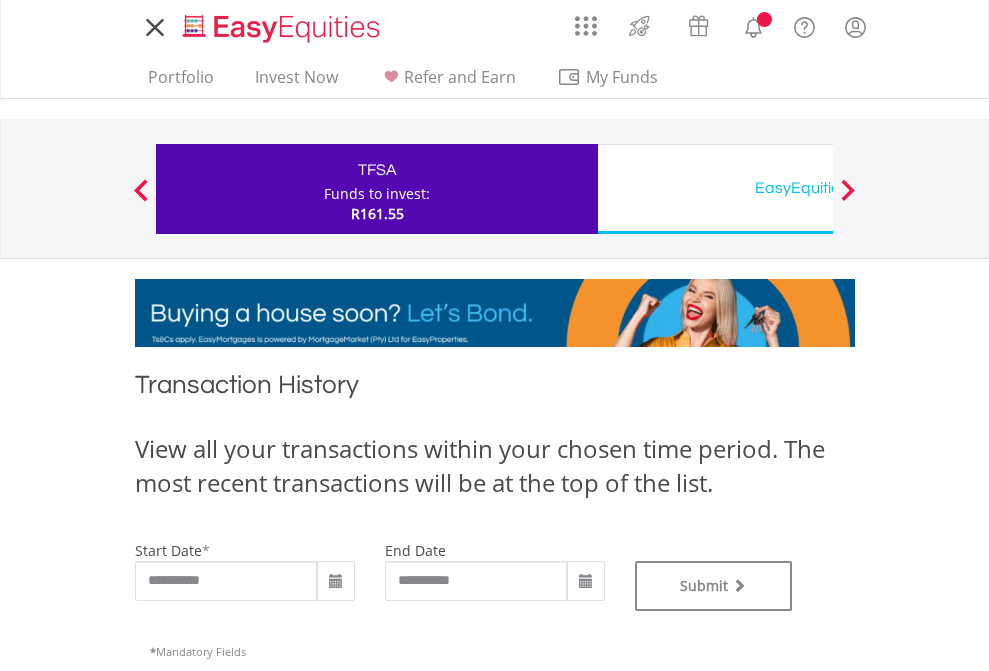 type on "**********" 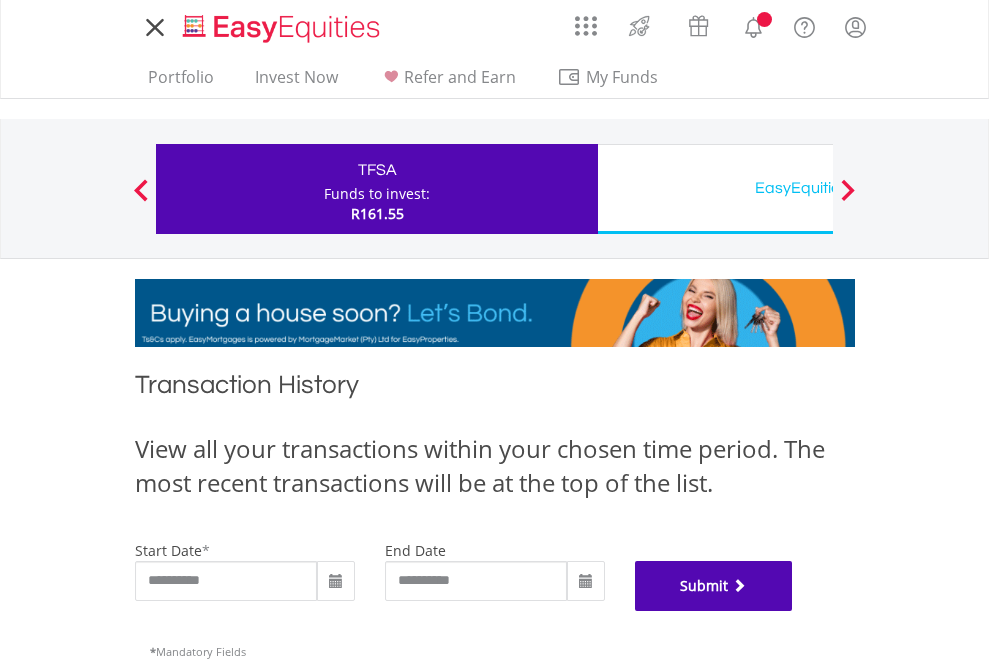 click on "Submit" at bounding box center [714, 586] 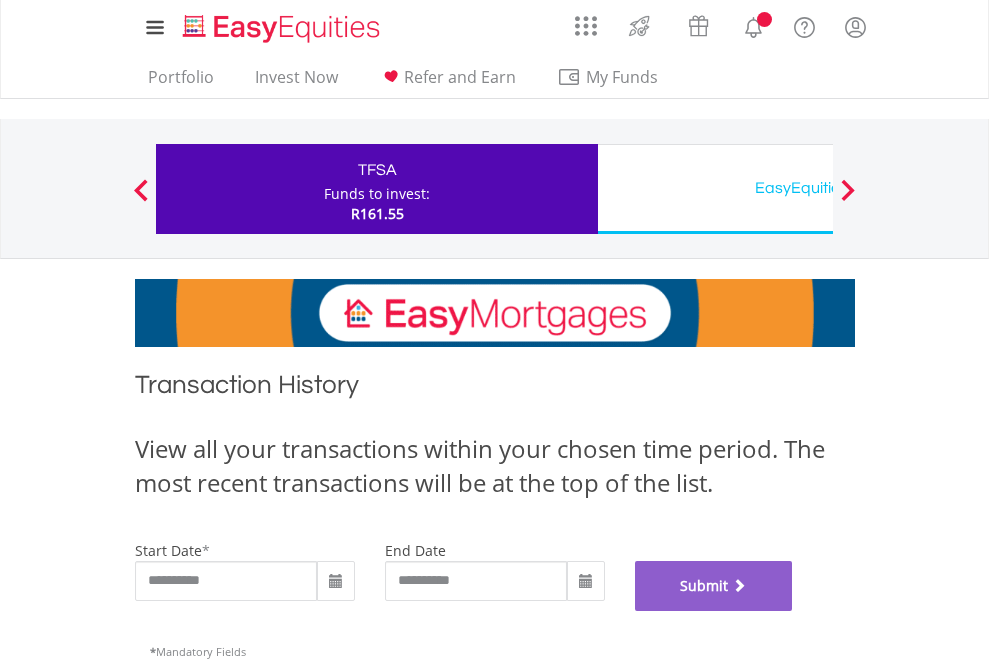 scroll, scrollTop: 811, scrollLeft: 0, axis: vertical 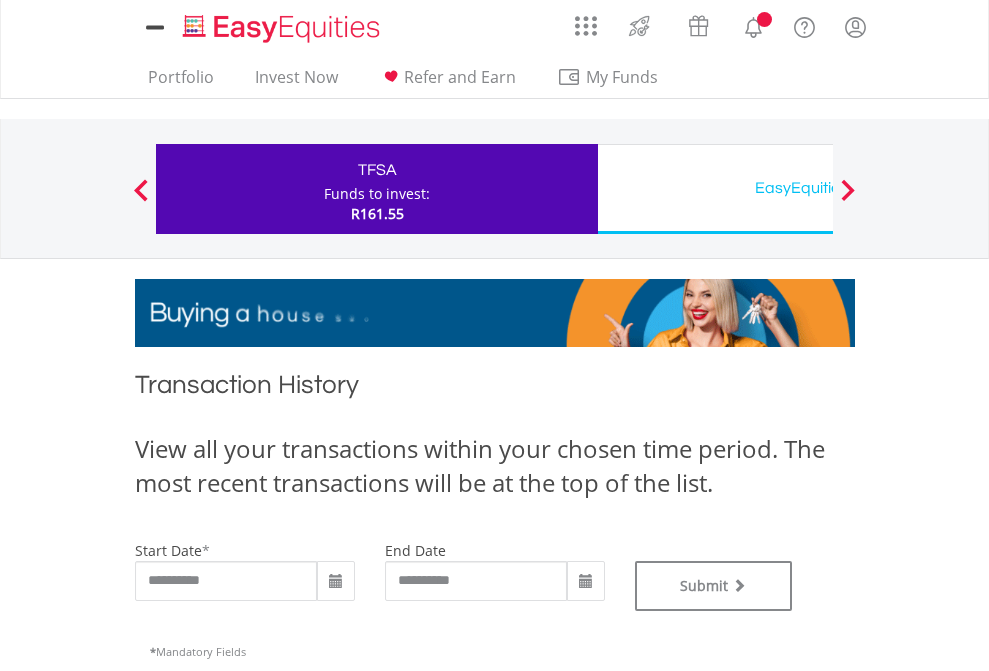 click on "EasyEquities USD" at bounding box center (818, 188) 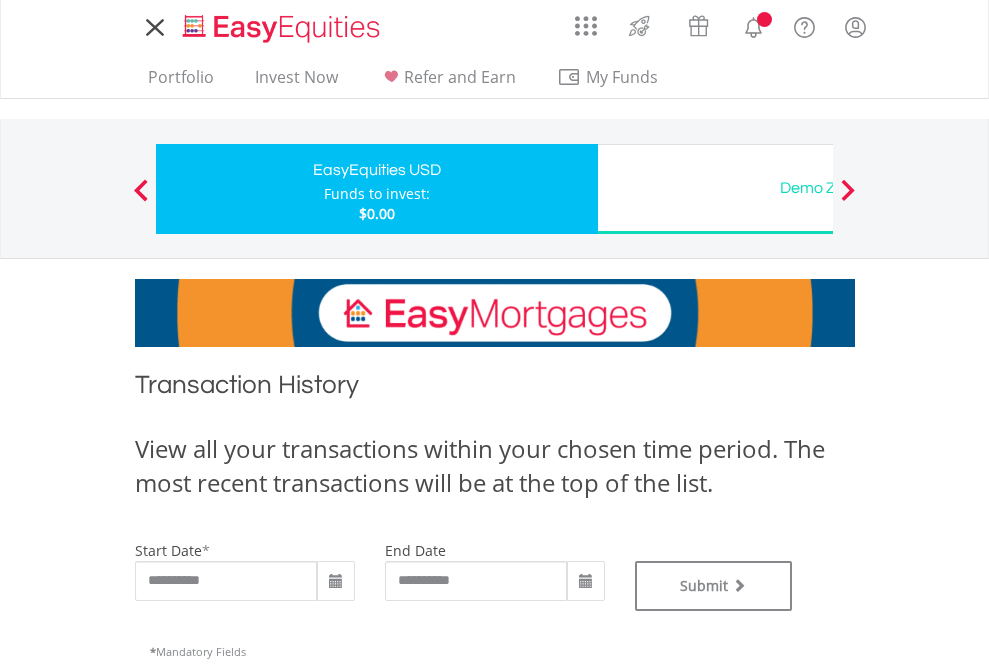 scroll, scrollTop: 0, scrollLeft: 0, axis: both 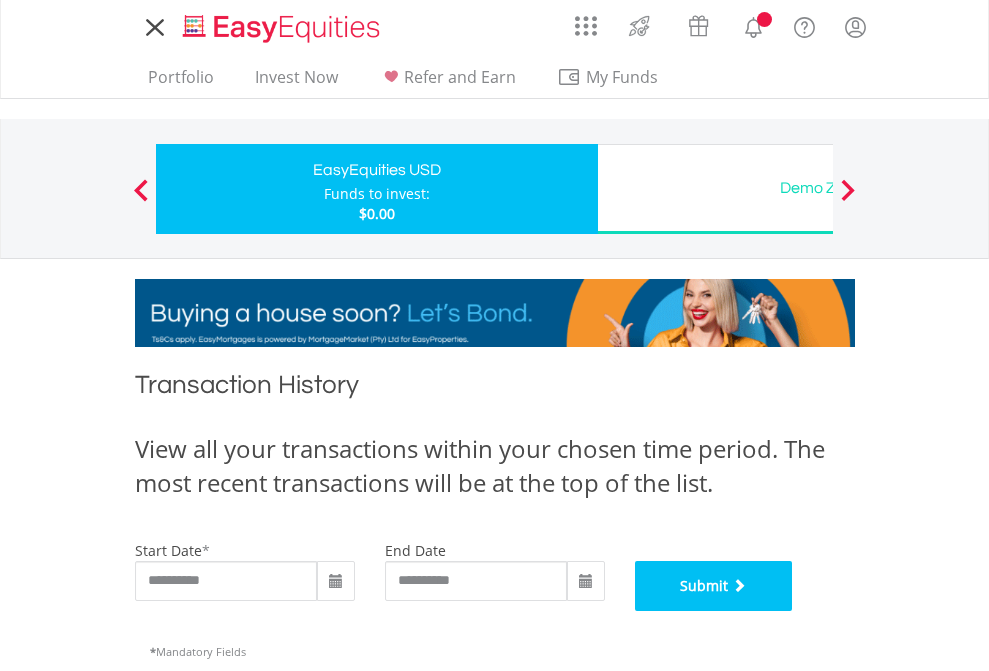 click on "Submit" at bounding box center (714, 586) 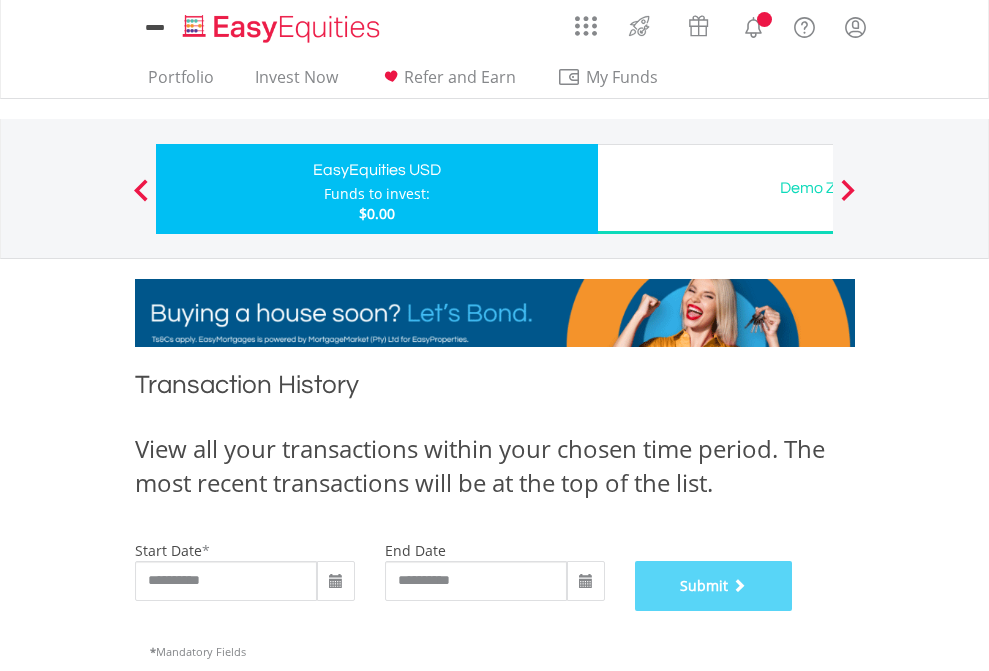 scroll, scrollTop: 811, scrollLeft: 0, axis: vertical 